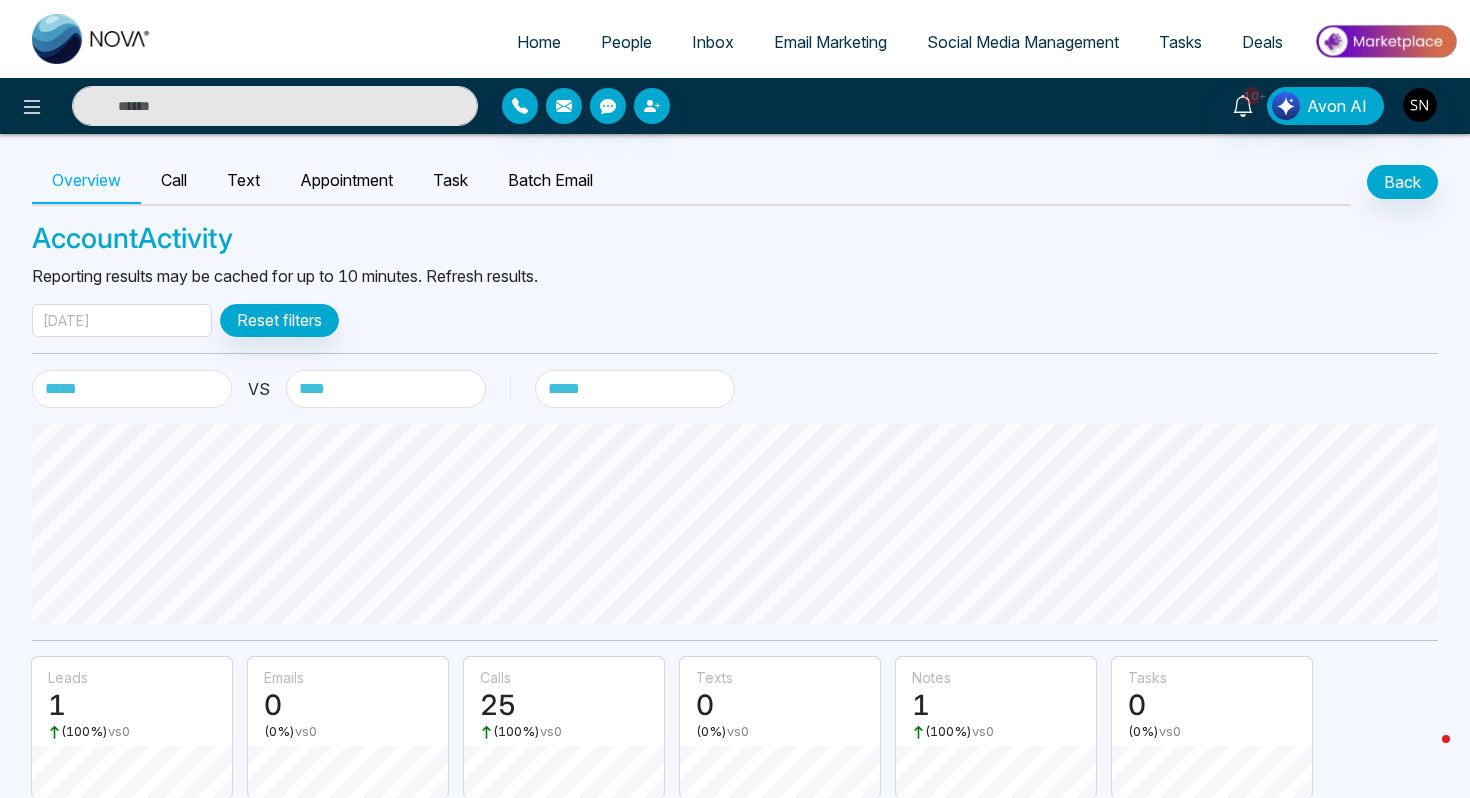 select on "***" 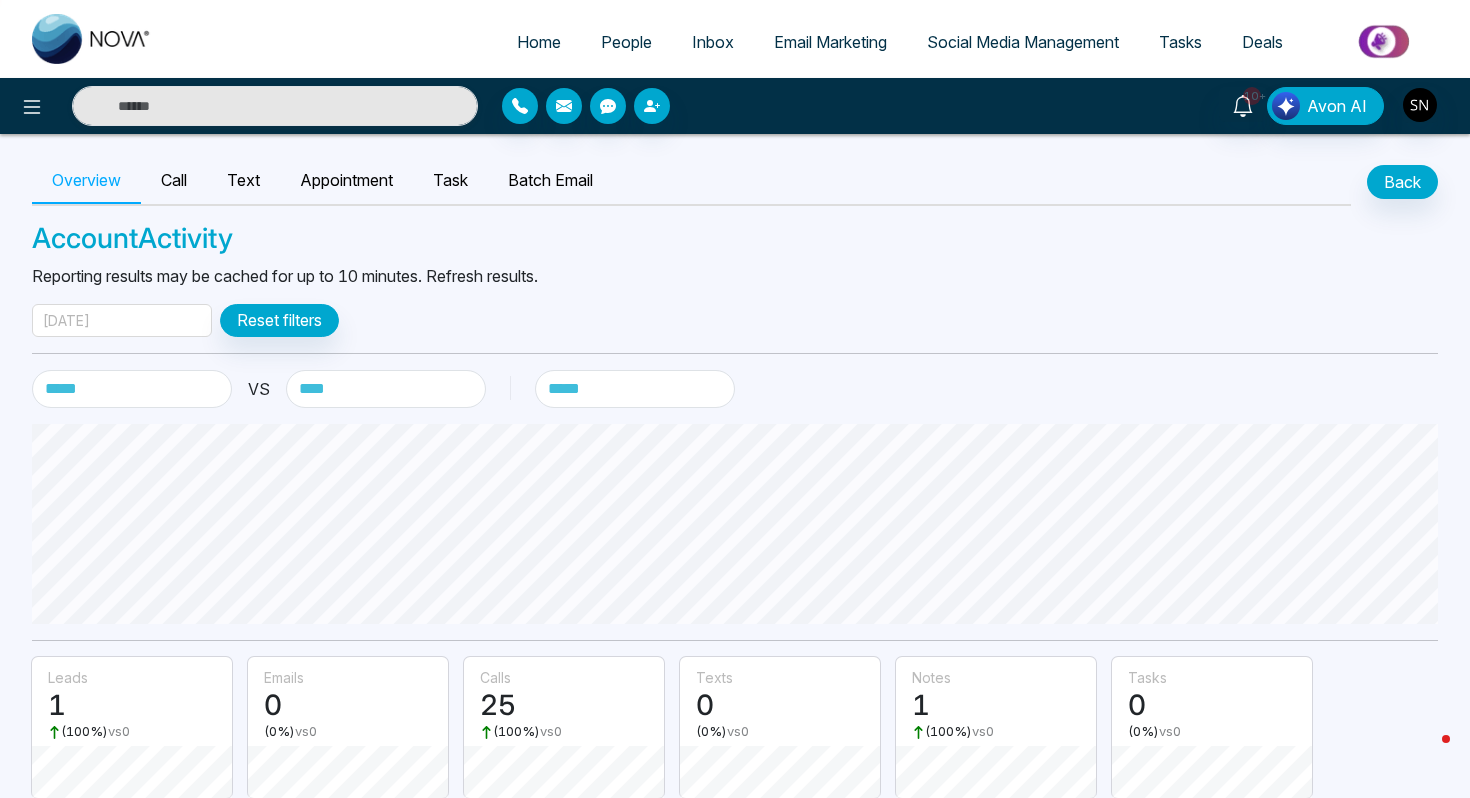 scroll, scrollTop: 344, scrollLeft: 0, axis: vertical 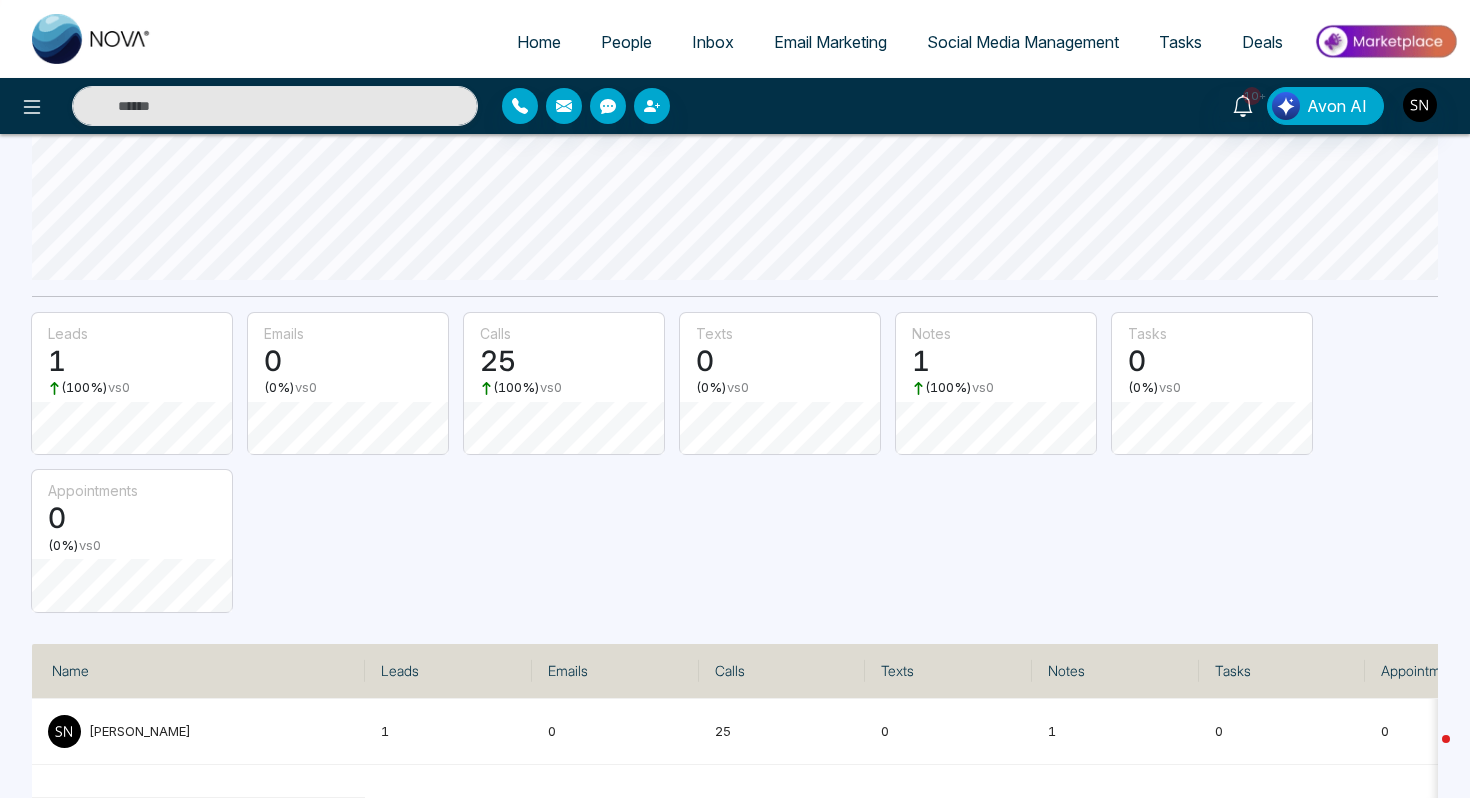 click on "Home" at bounding box center (539, 42) 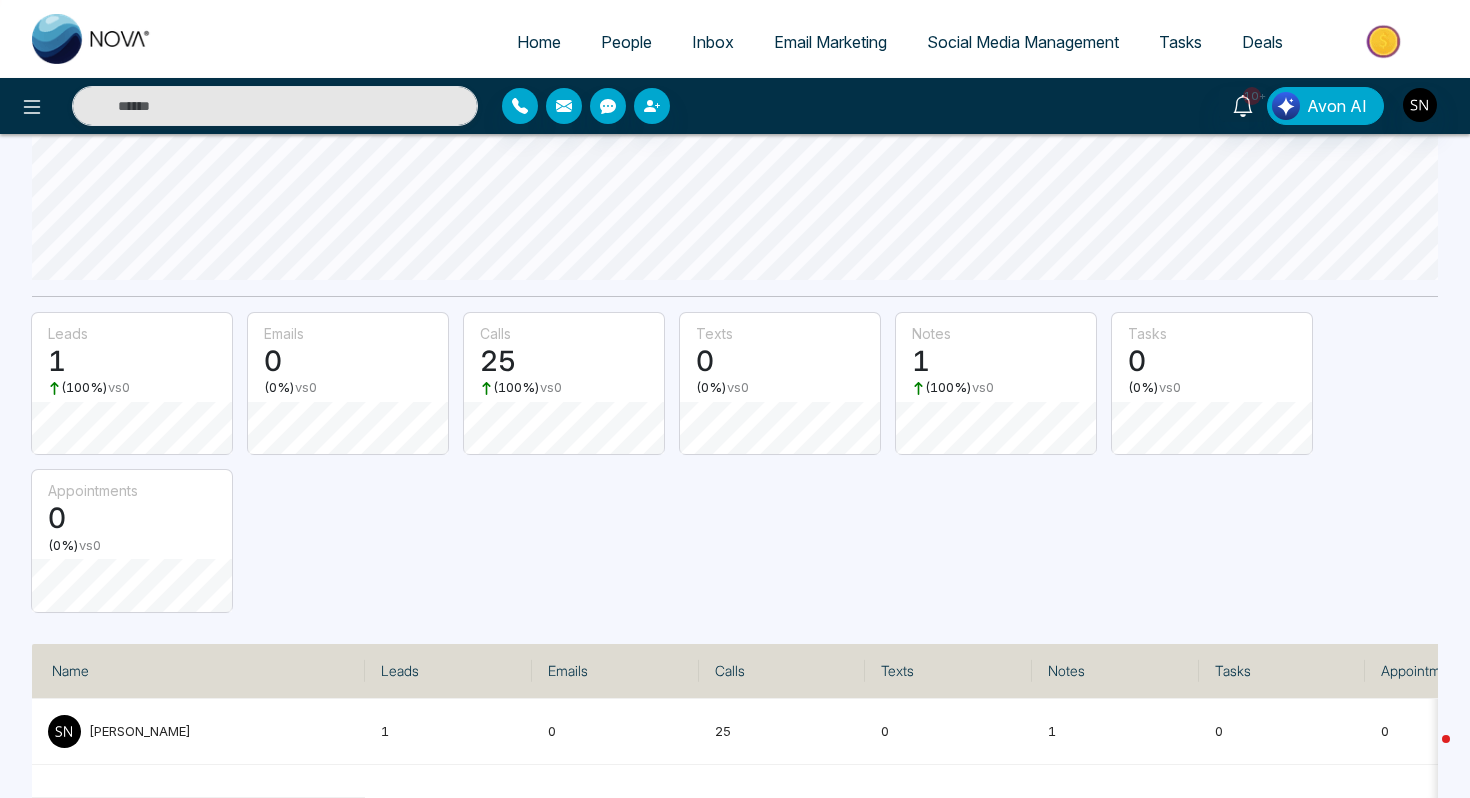 select on "*" 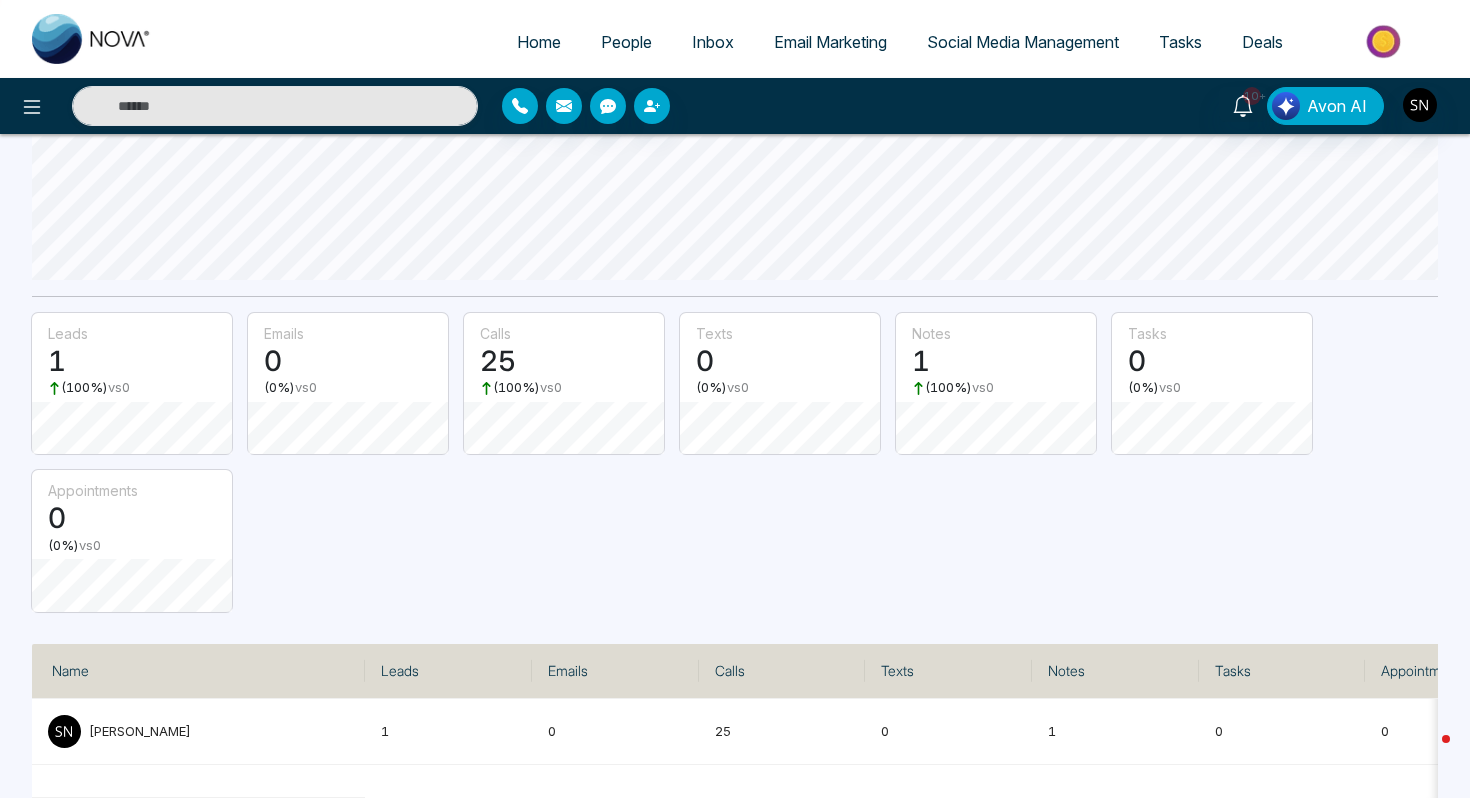 select on "*" 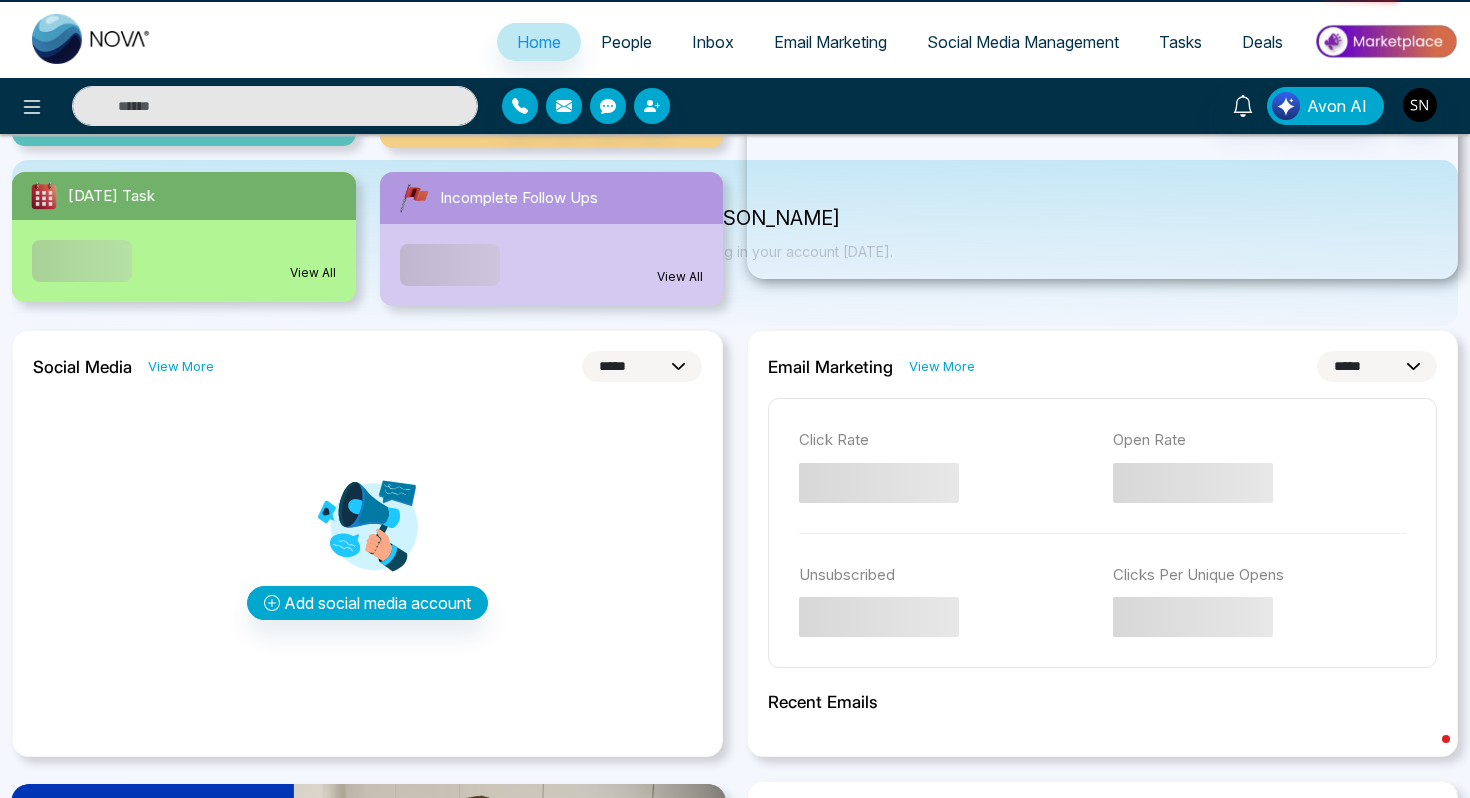 scroll, scrollTop: 0, scrollLeft: 0, axis: both 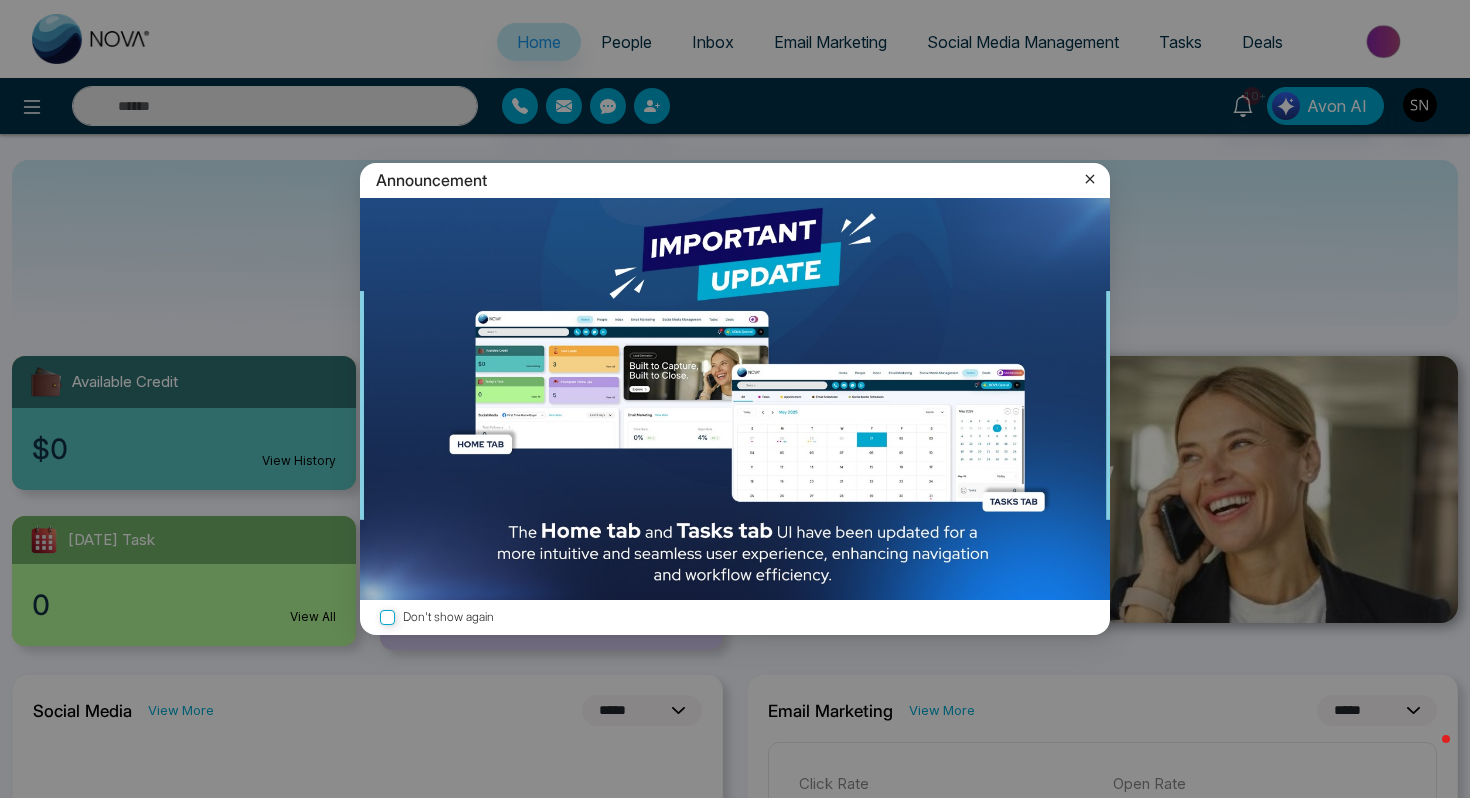 click 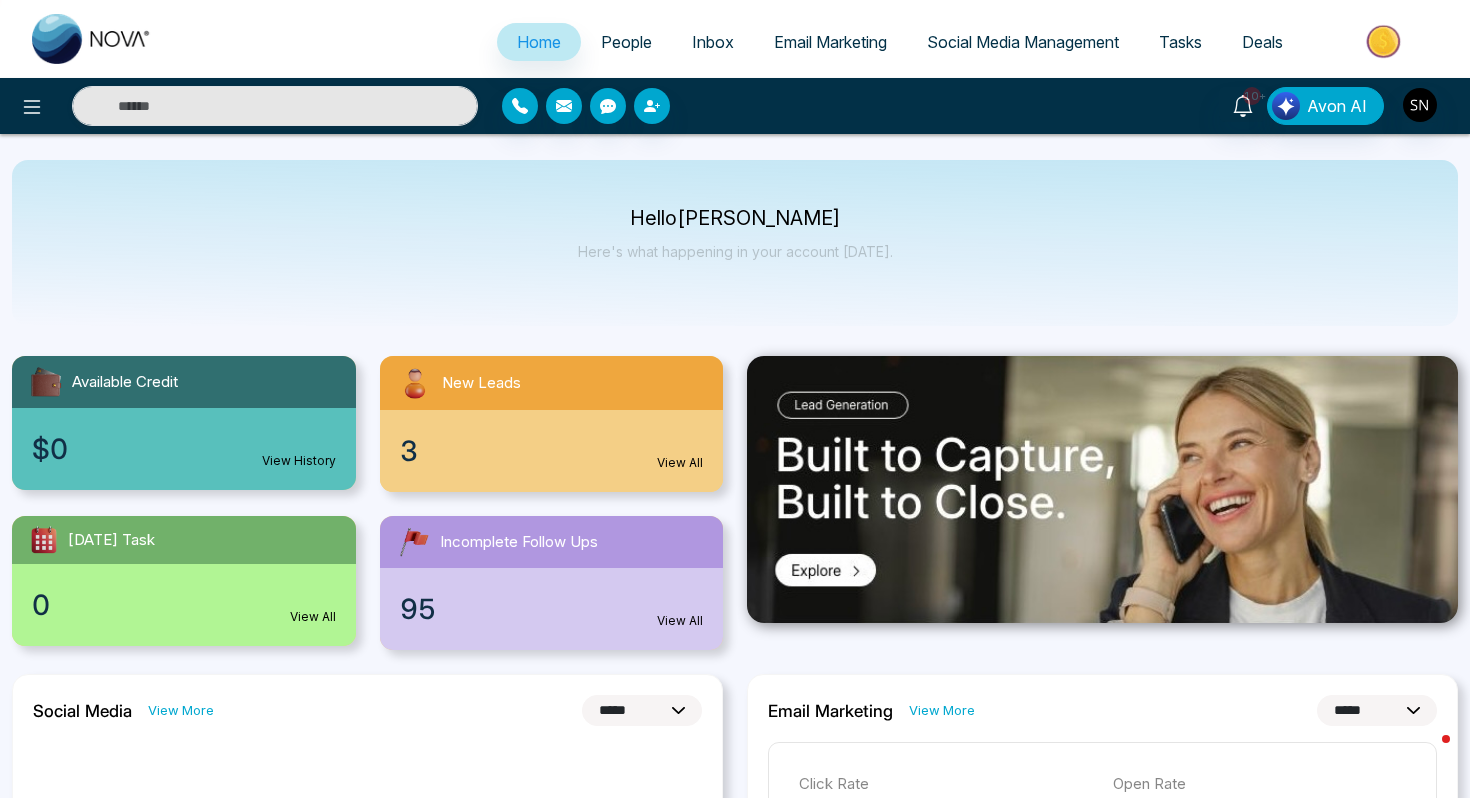 click on "People" at bounding box center [626, 42] 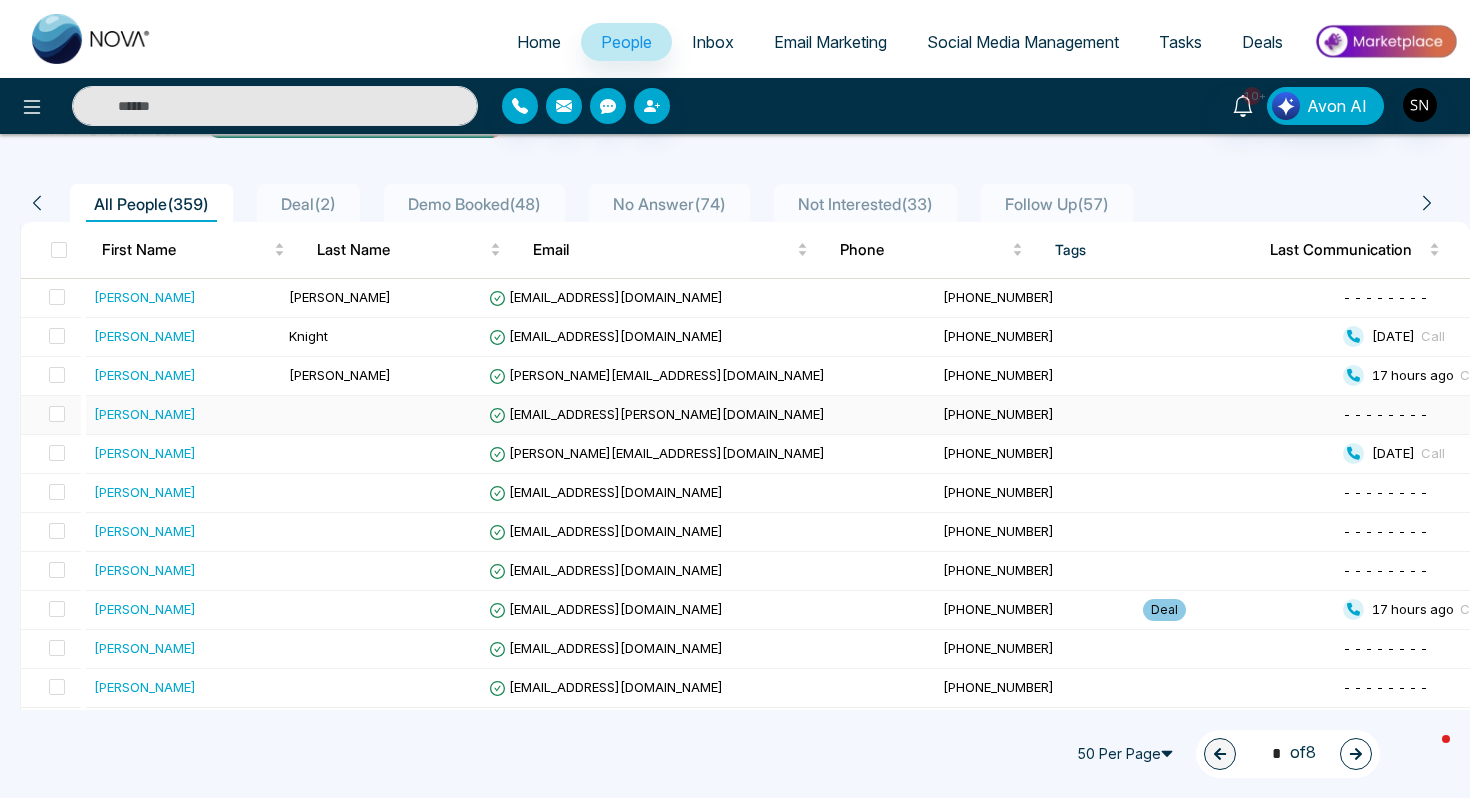 scroll, scrollTop: 126, scrollLeft: 0, axis: vertical 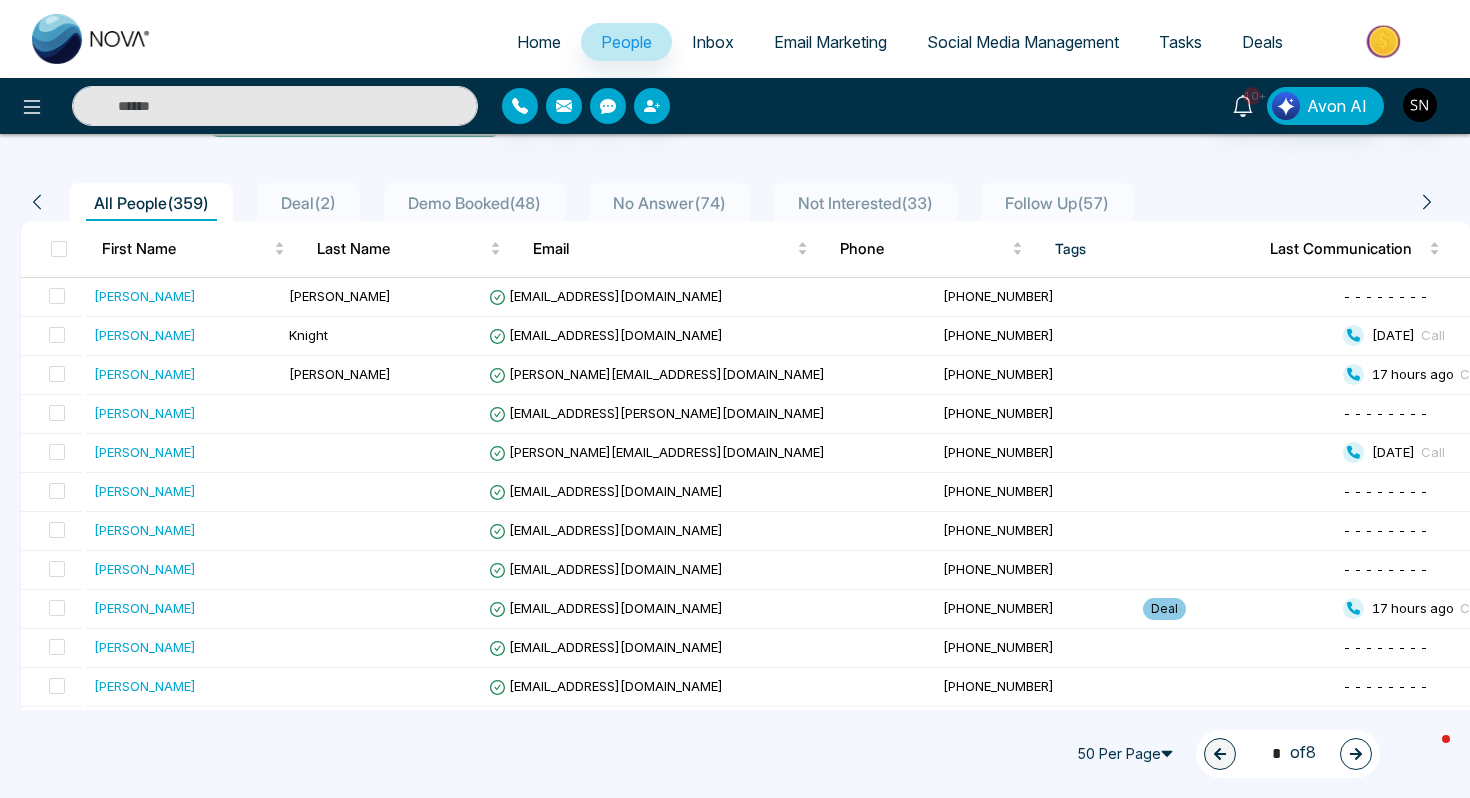 click on "10+ Avon AI" at bounding box center [735, 106] 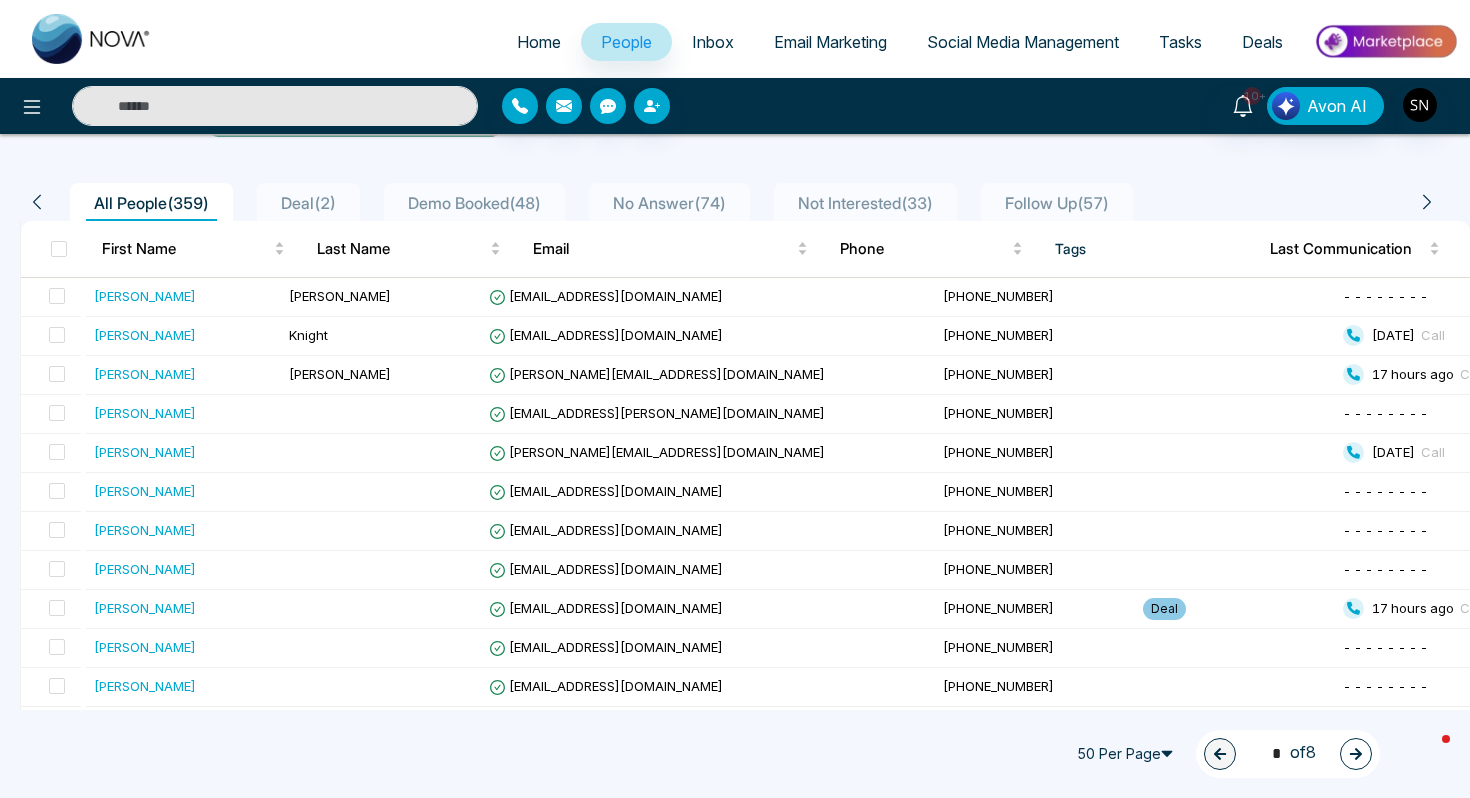 click at bounding box center [275, 106] 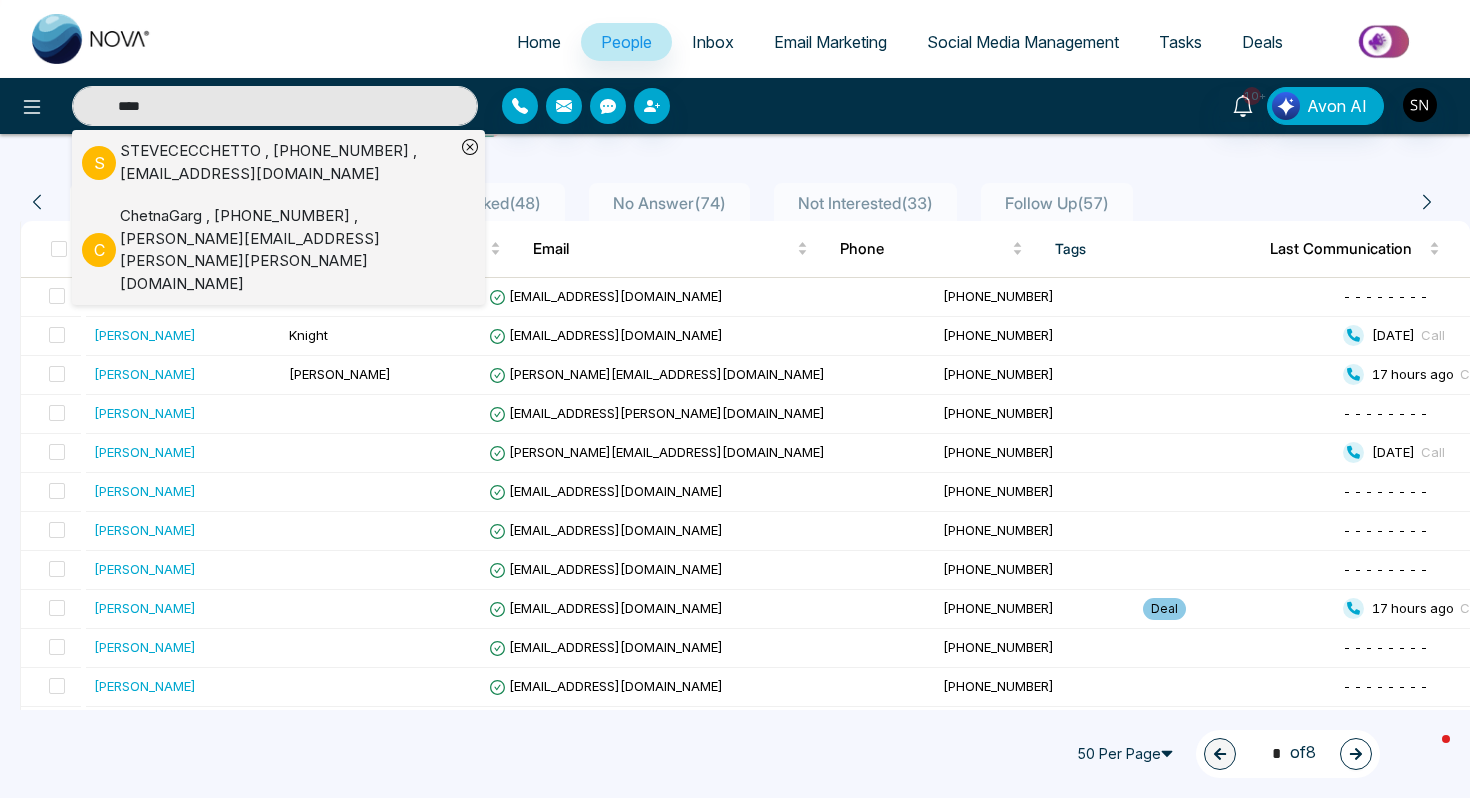 type on "****" 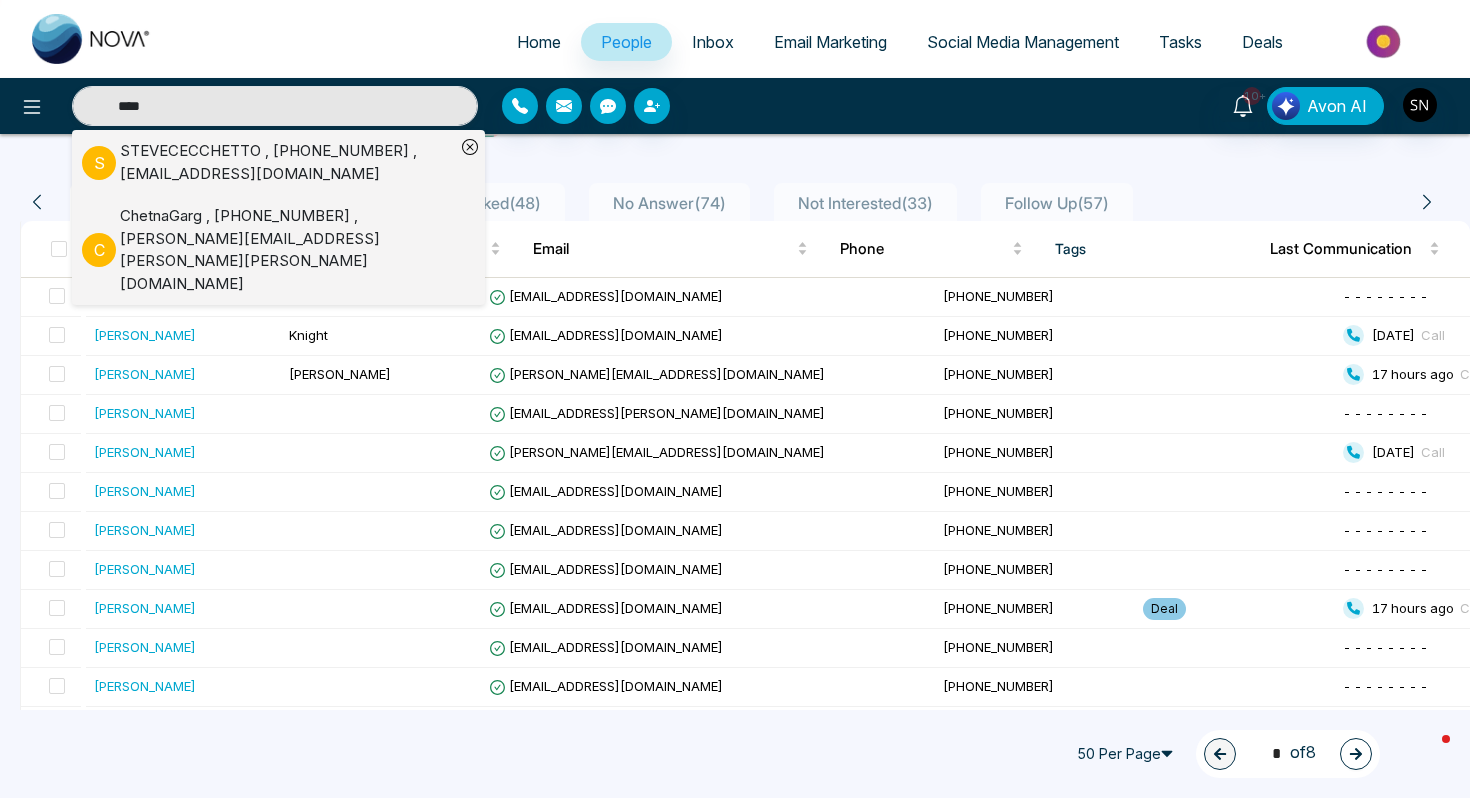 click on "ChetnaGarg     , [PHONE_NUMBER]   , [PERSON_NAME][EMAIL_ADDRESS][PERSON_NAME][PERSON_NAME][DOMAIN_NAME]" at bounding box center (287, 250) 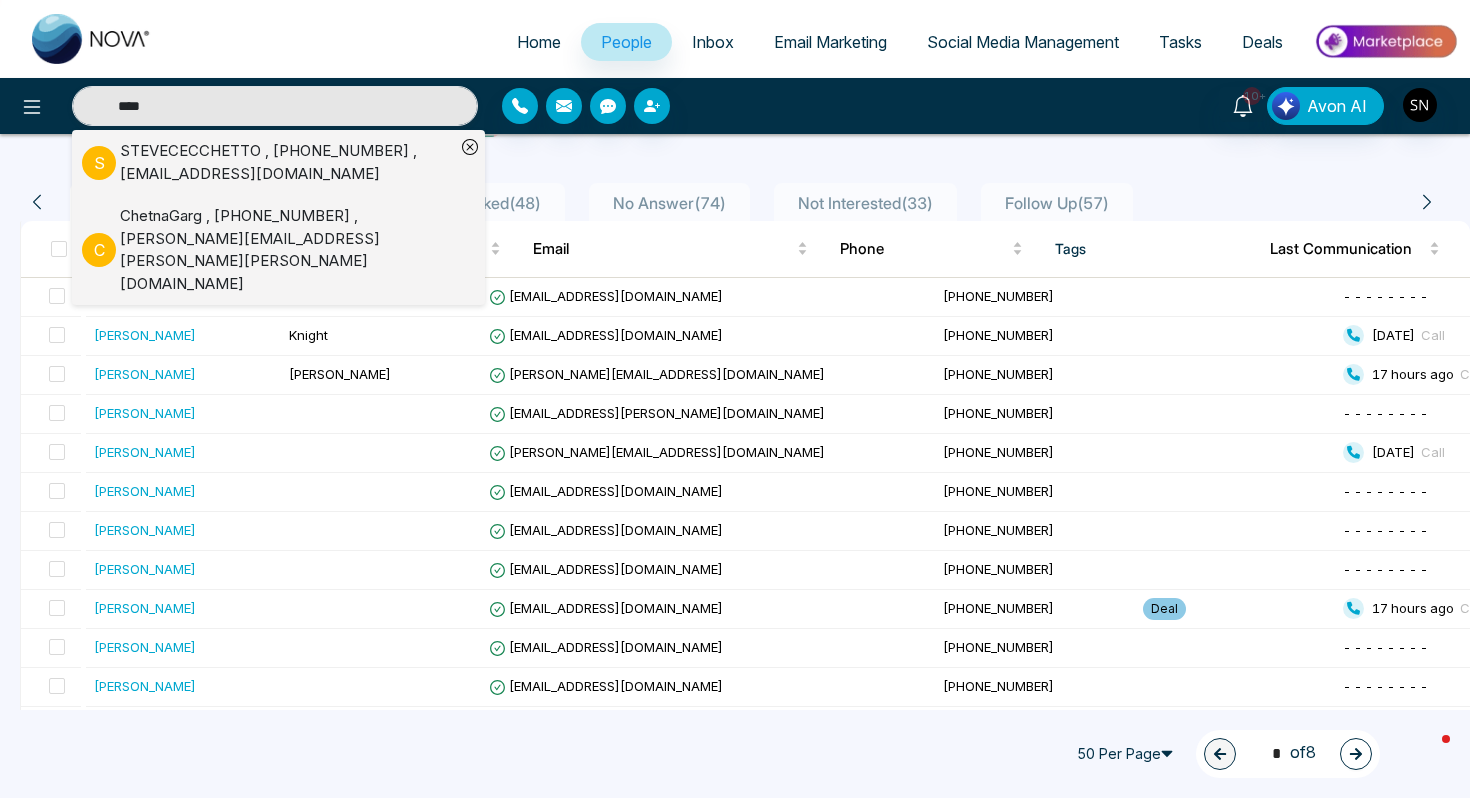 type 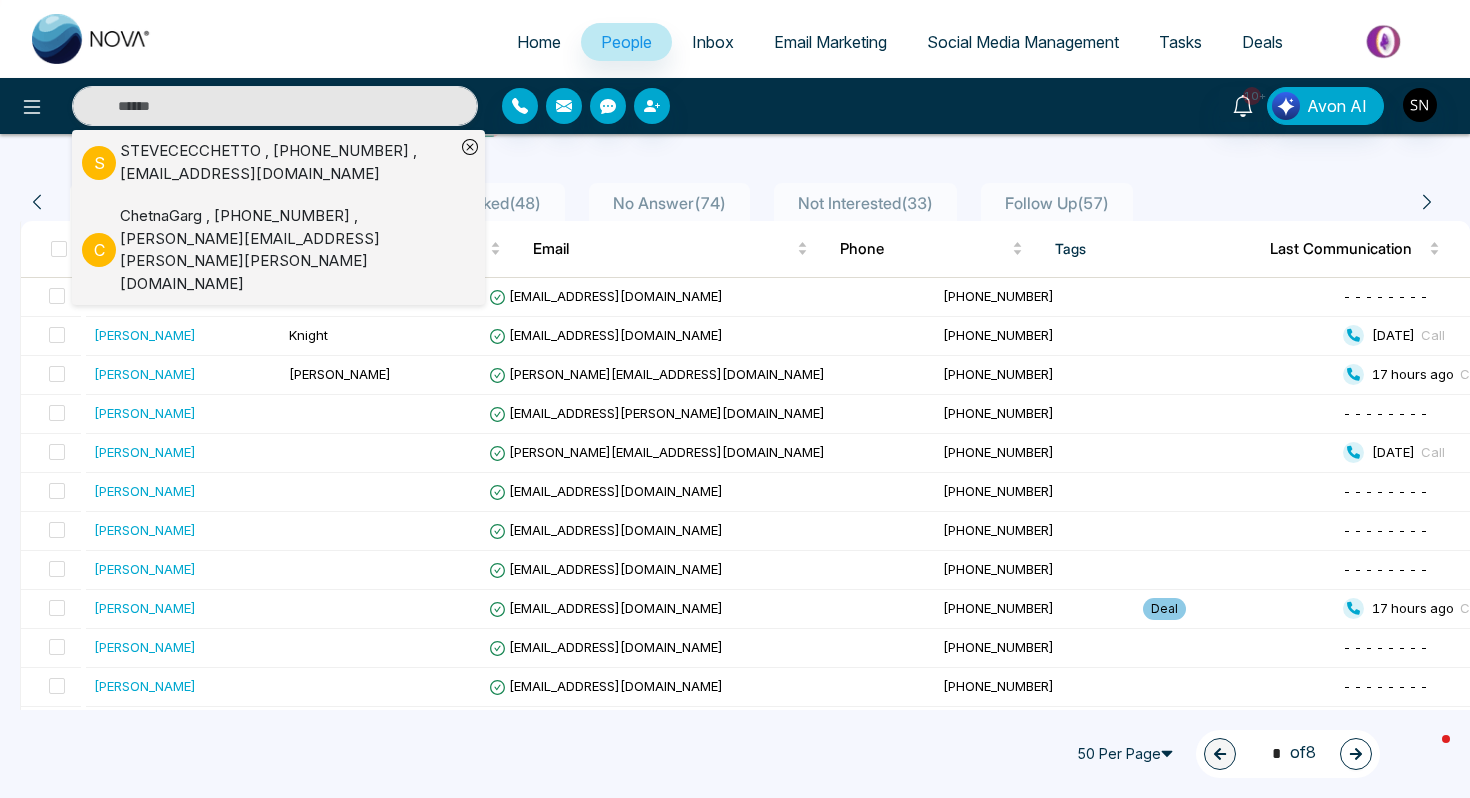 scroll, scrollTop: 0, scrollLeft: 0, axis: both 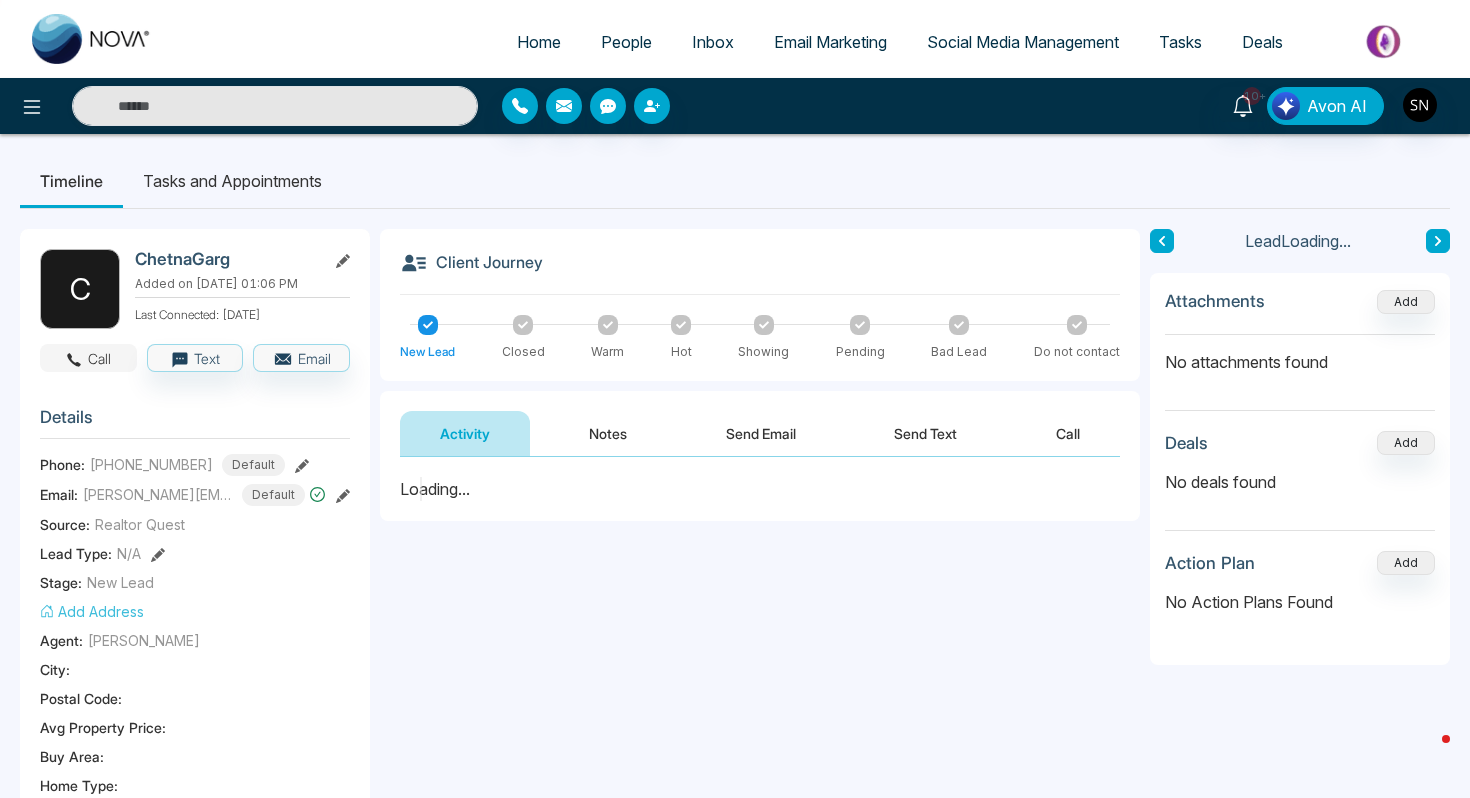 click on "Call" at bounding box center (88, 358) 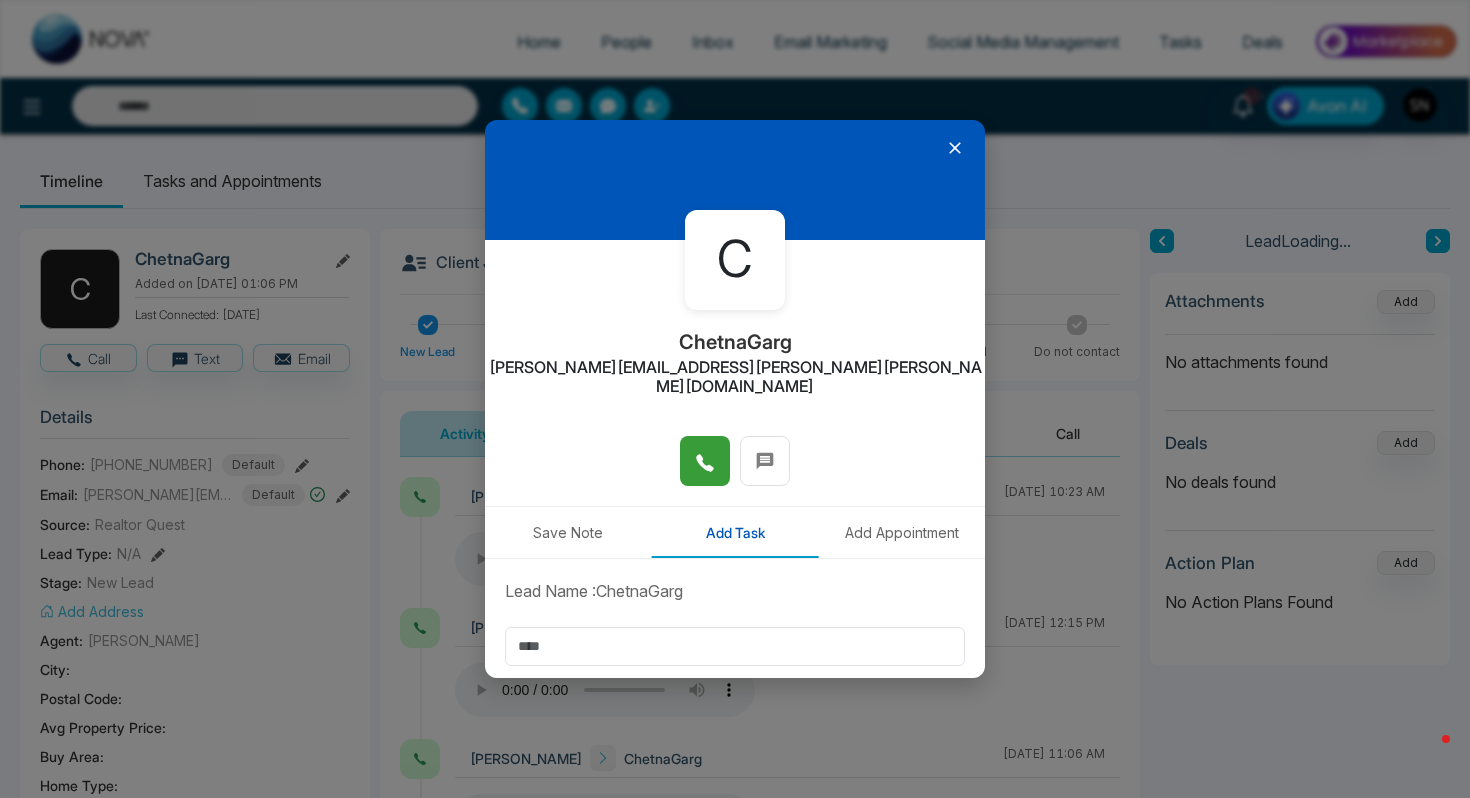 click at bounding box center [705, 461] 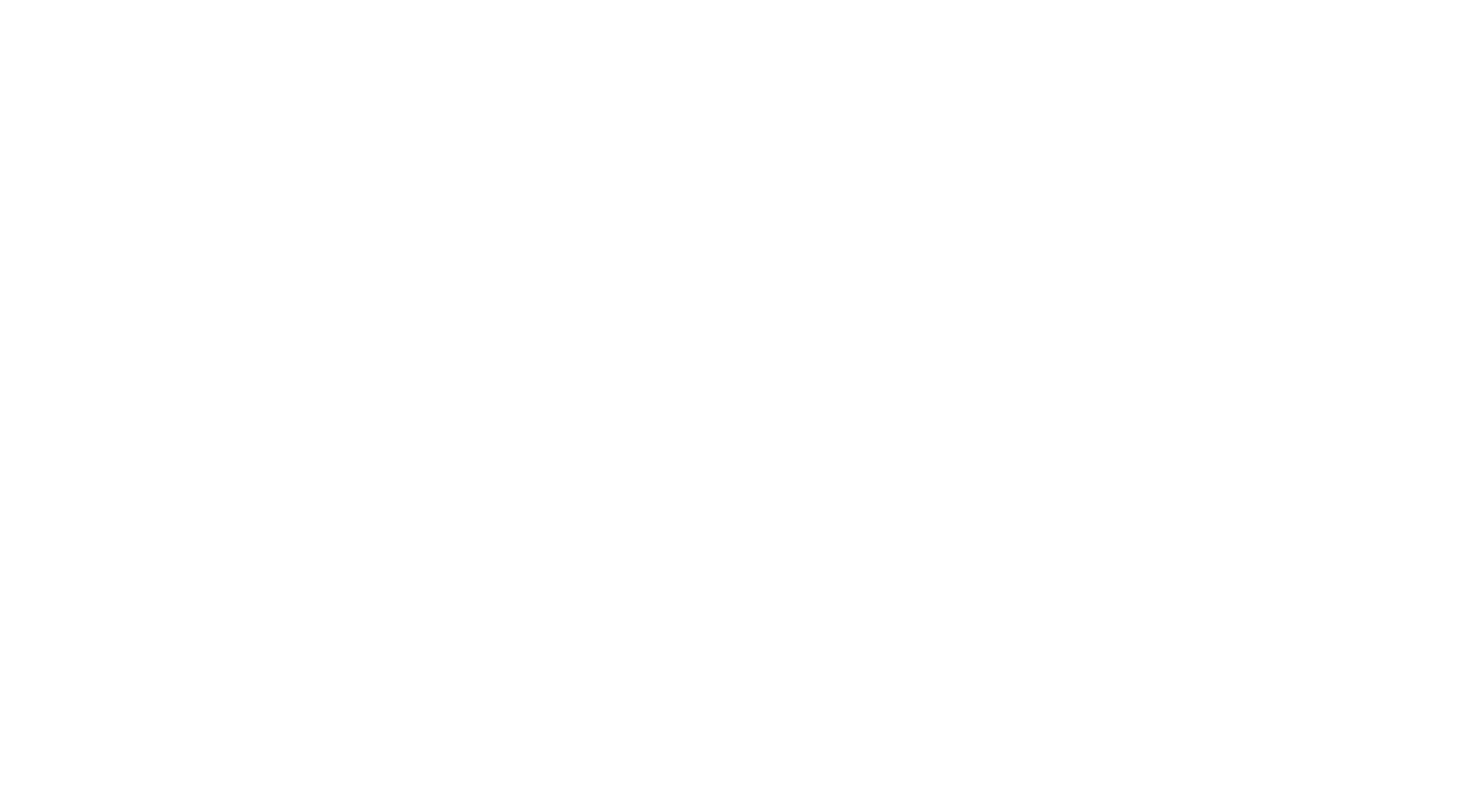 scroll, scrollTop: 0, scrollLeft: 0, axis: both 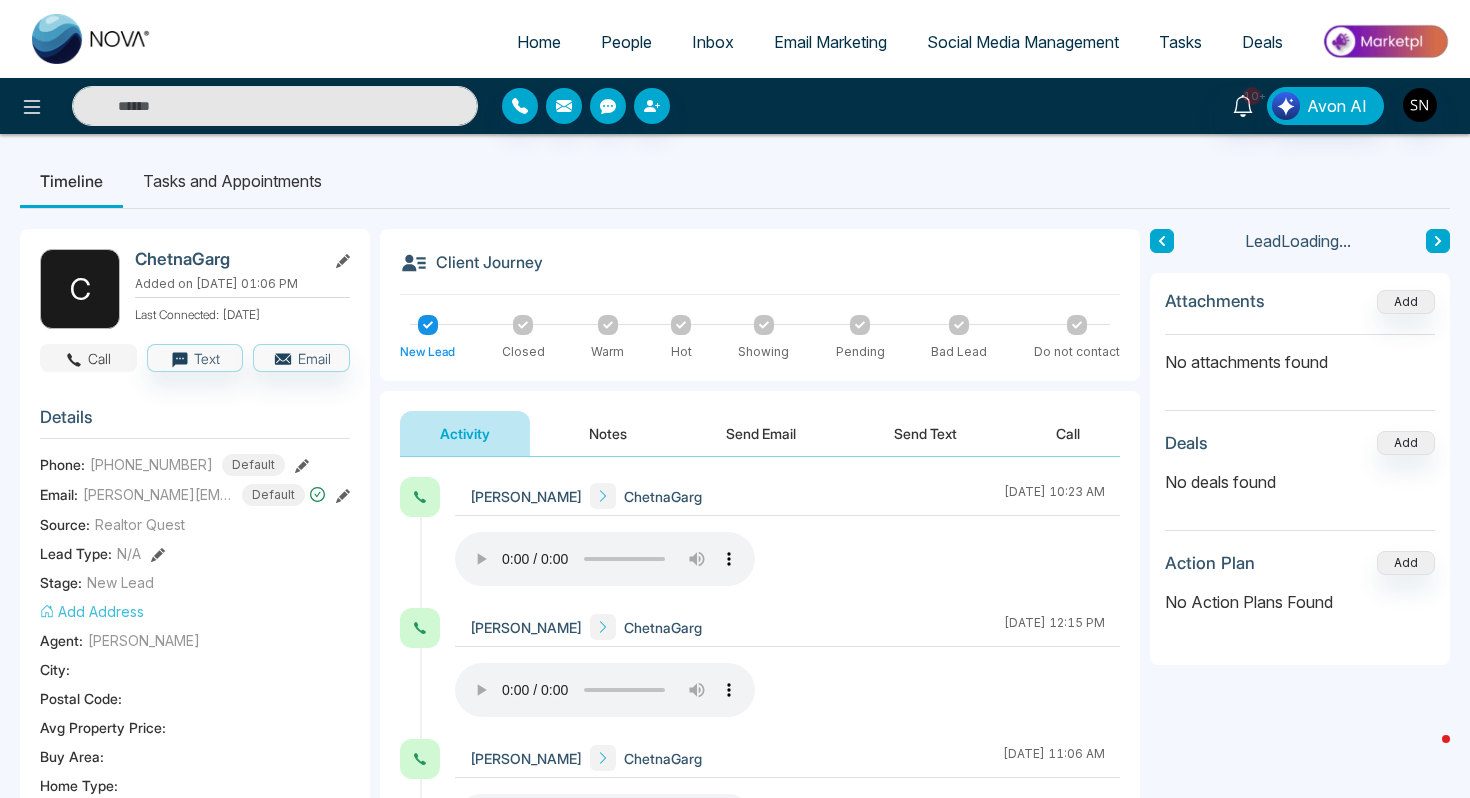 click on "Call" at bounding box center [88, 358] 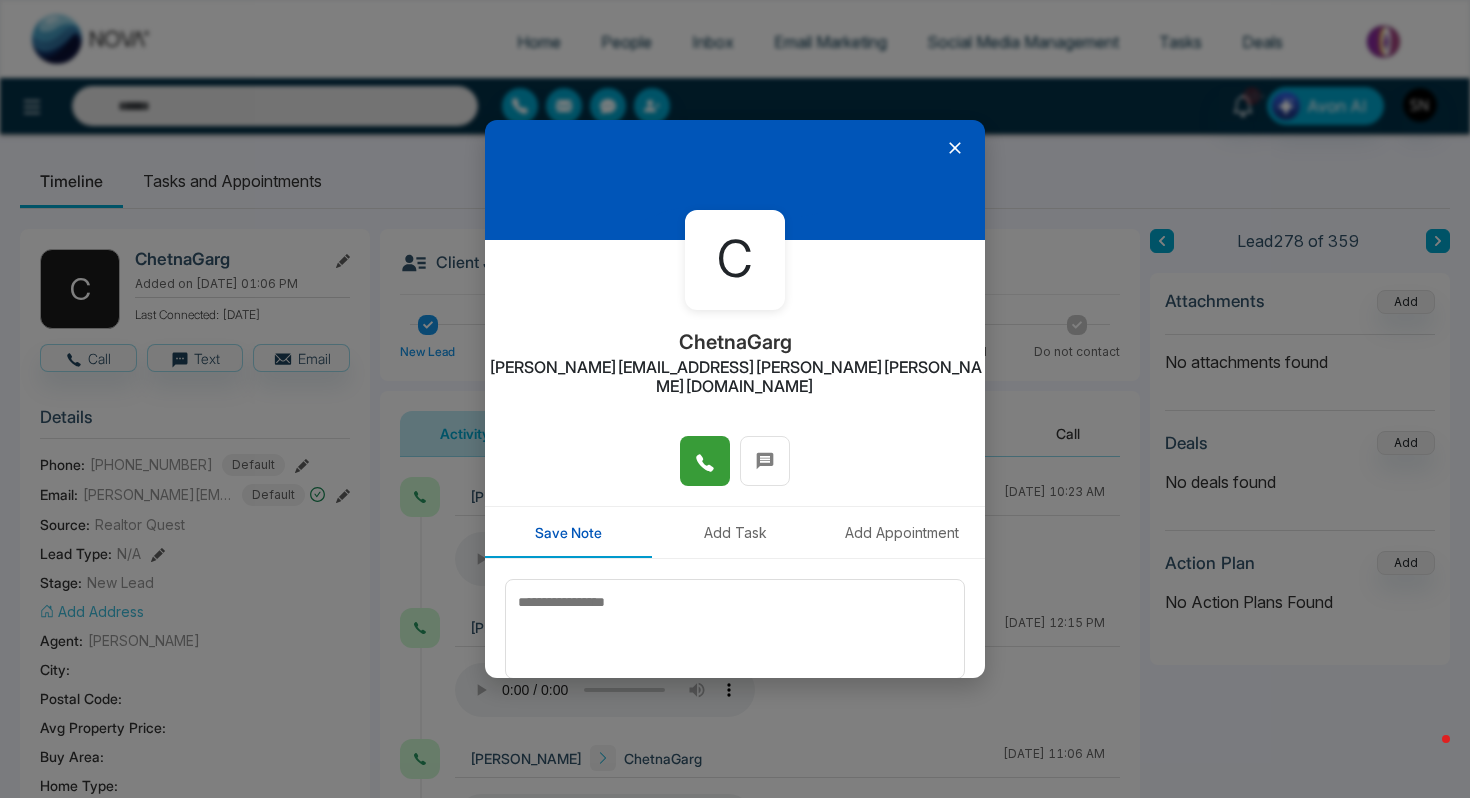 click at bounding box center (705, 461) 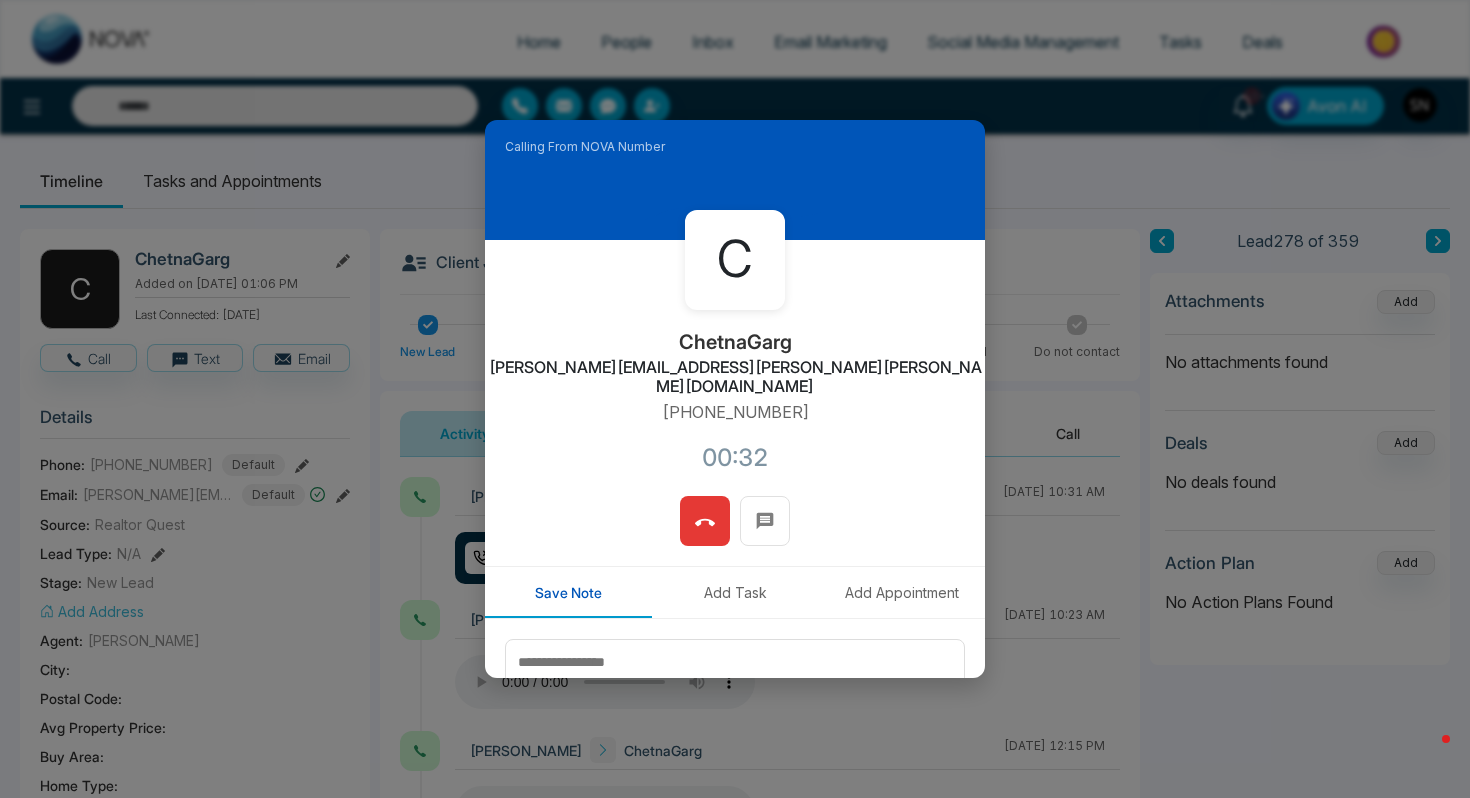 click 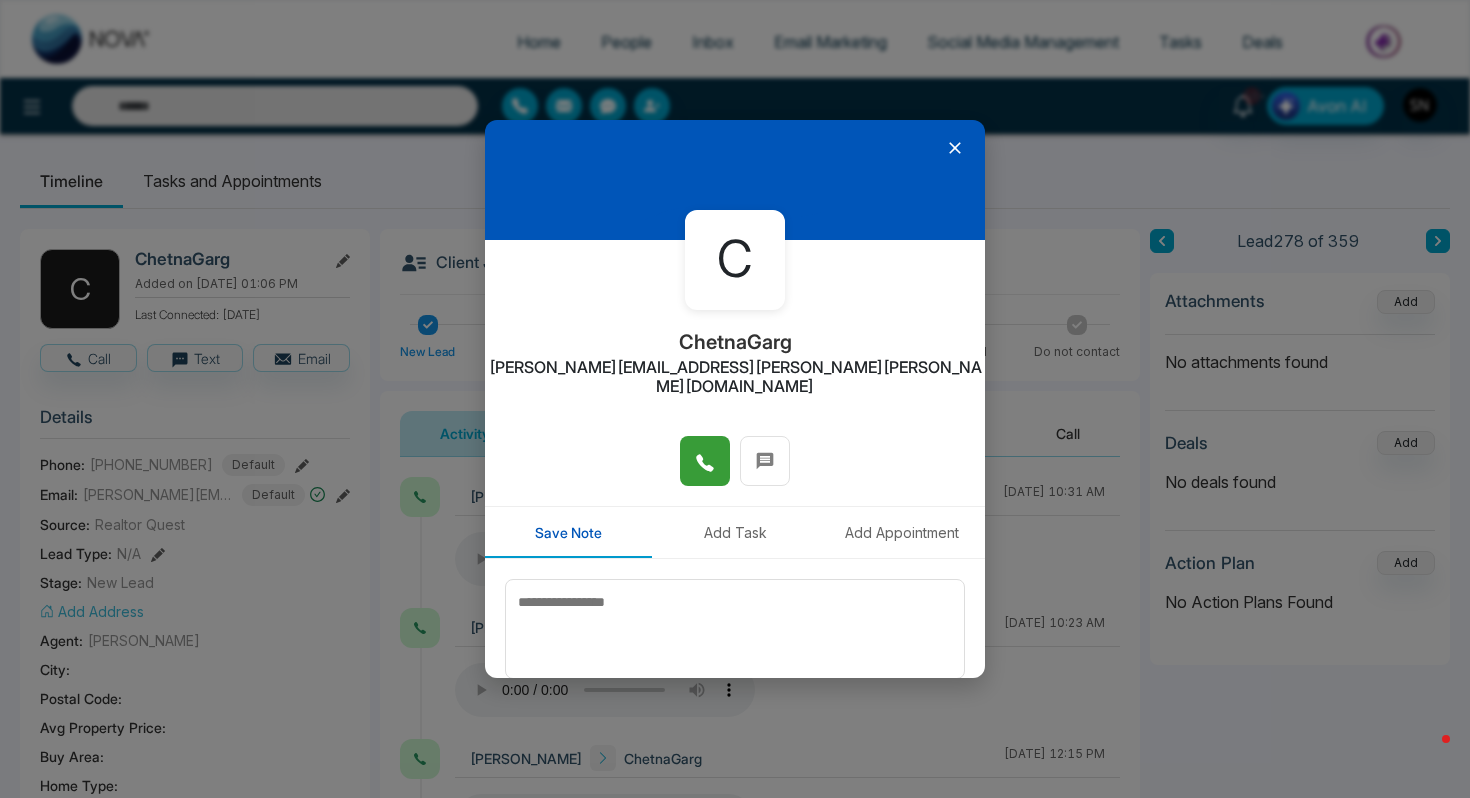 click at bounding box center (735, 180) 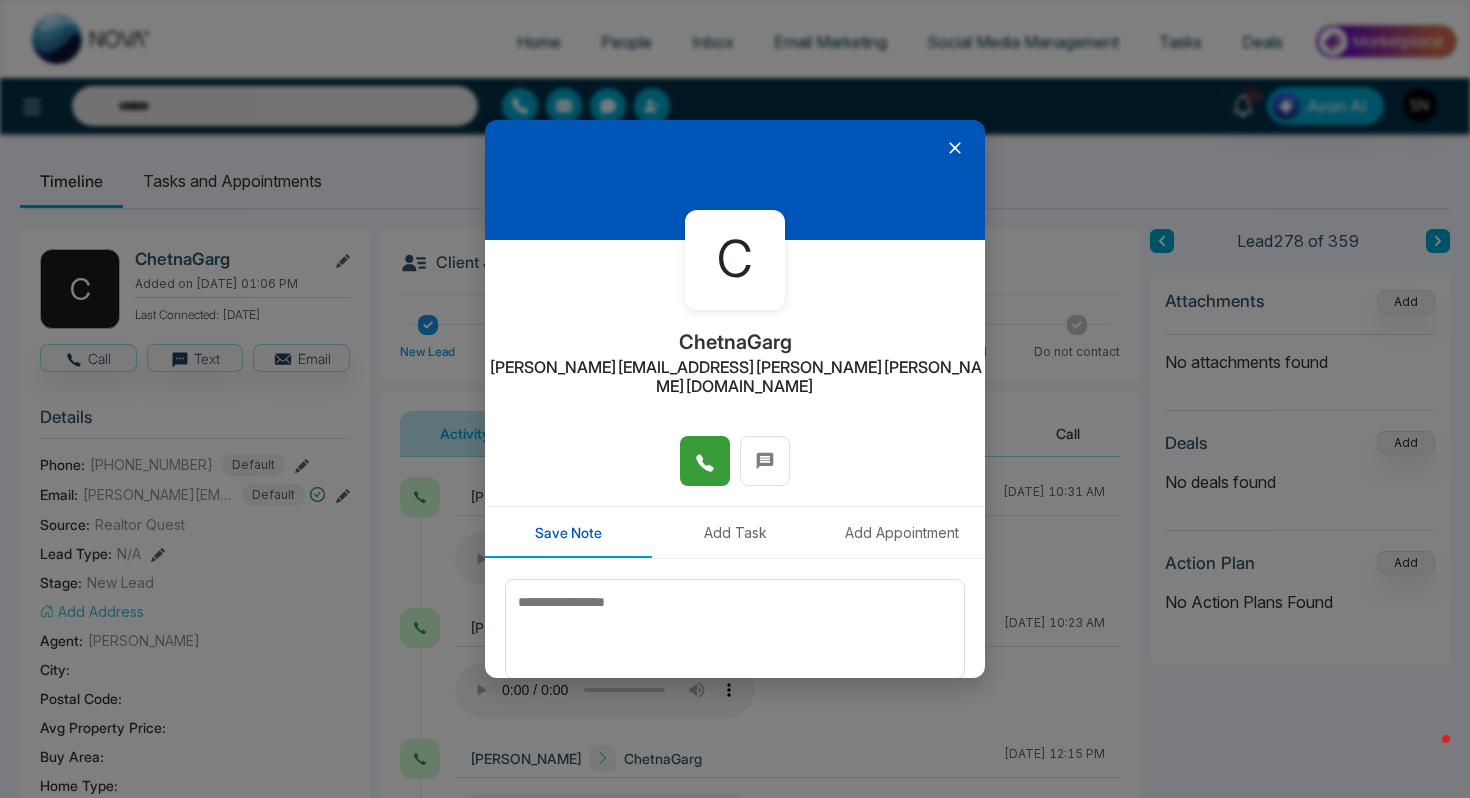 click at bounding box center (735, 180) 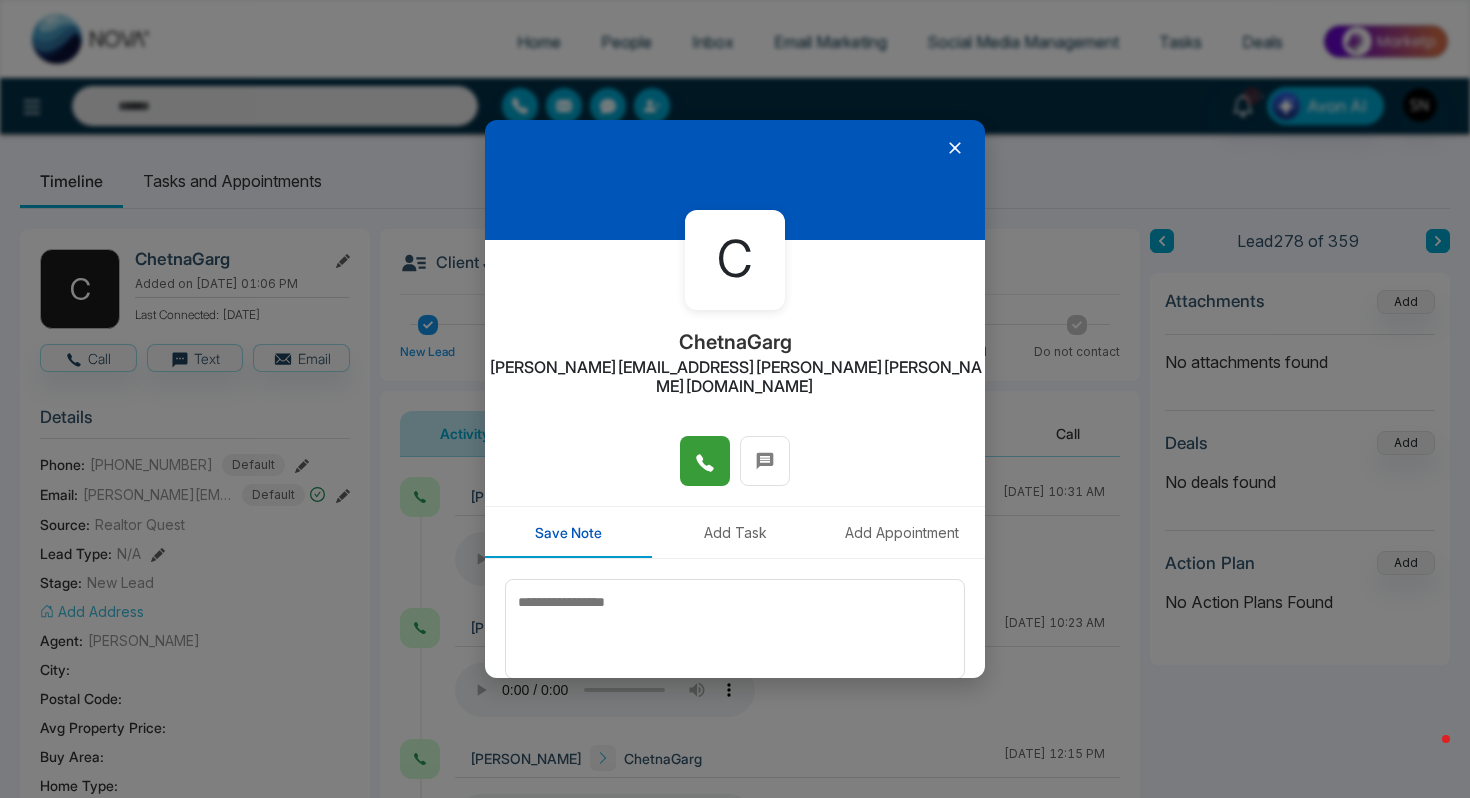 click 